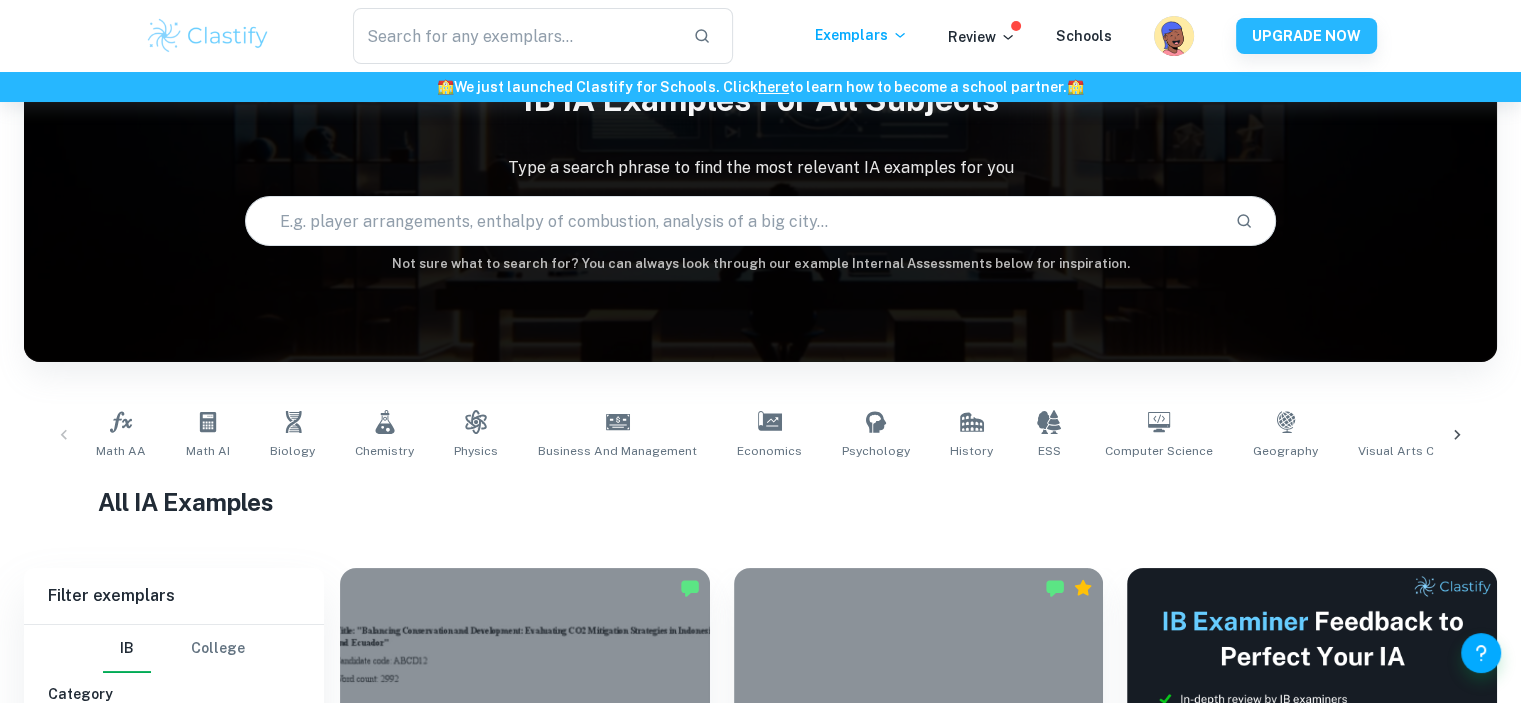 scroll, scrollTop: 436, scrollLeft: 0, axis: vertical 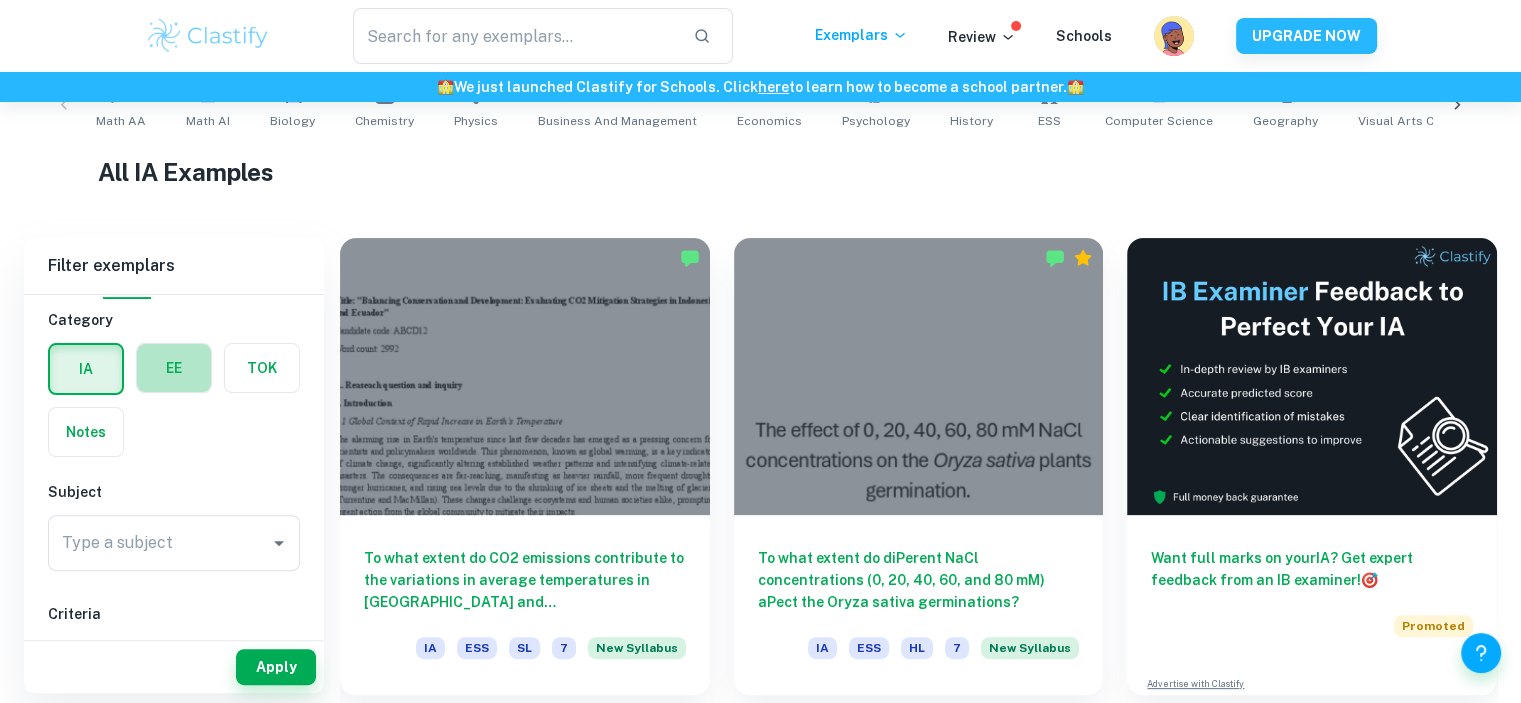 click at bounding box center [174, 368] 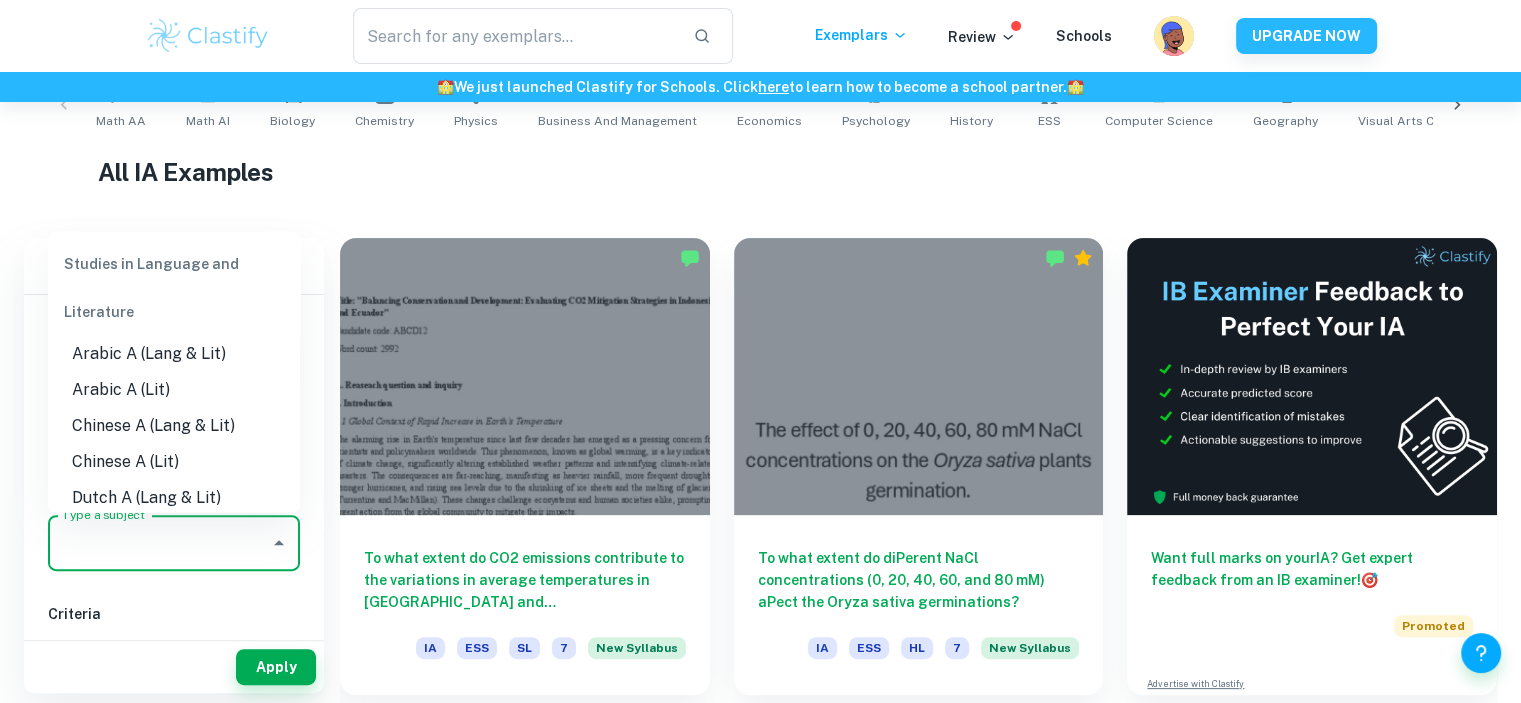 click on "Type a subject" at bounding box center (159, 543) 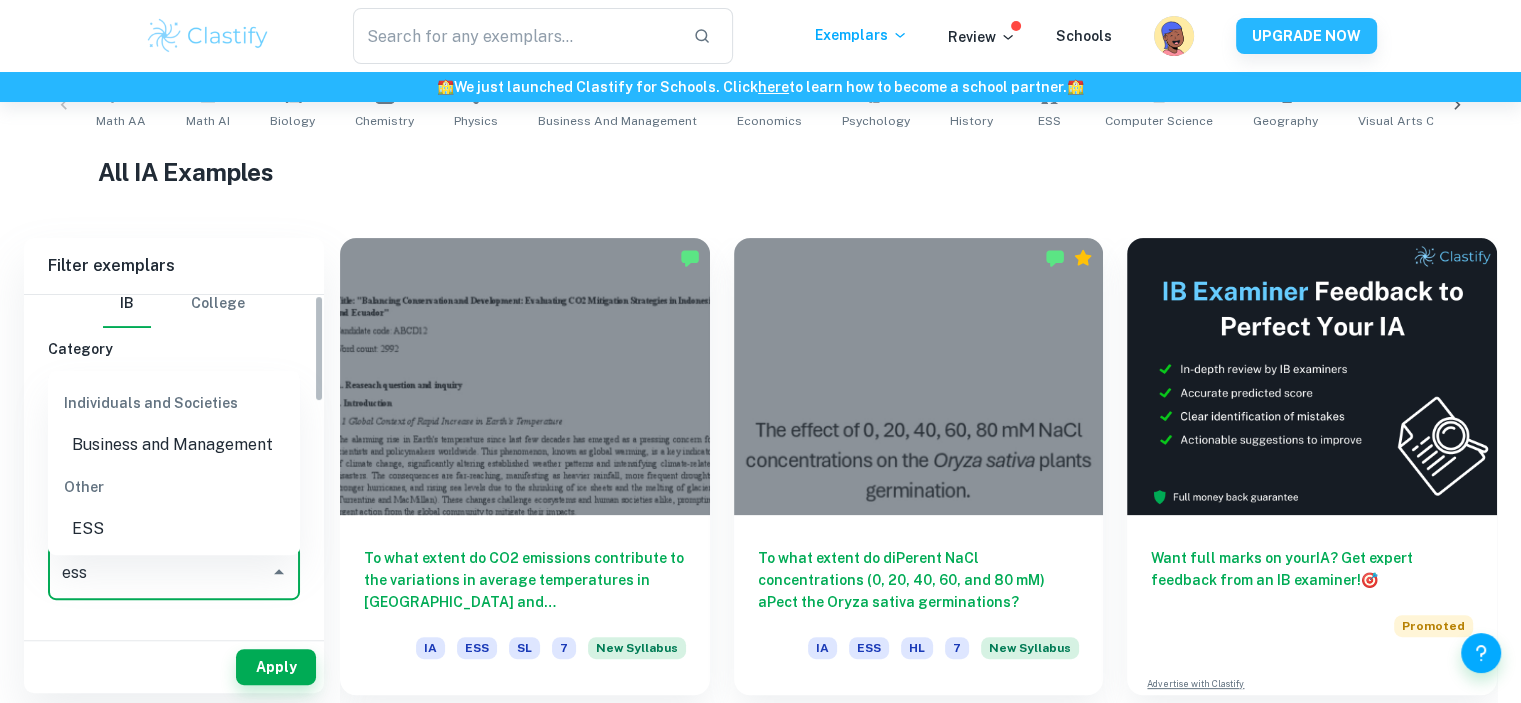 scroll, scrollTop: 0, scrollLeft: 0, axis: both 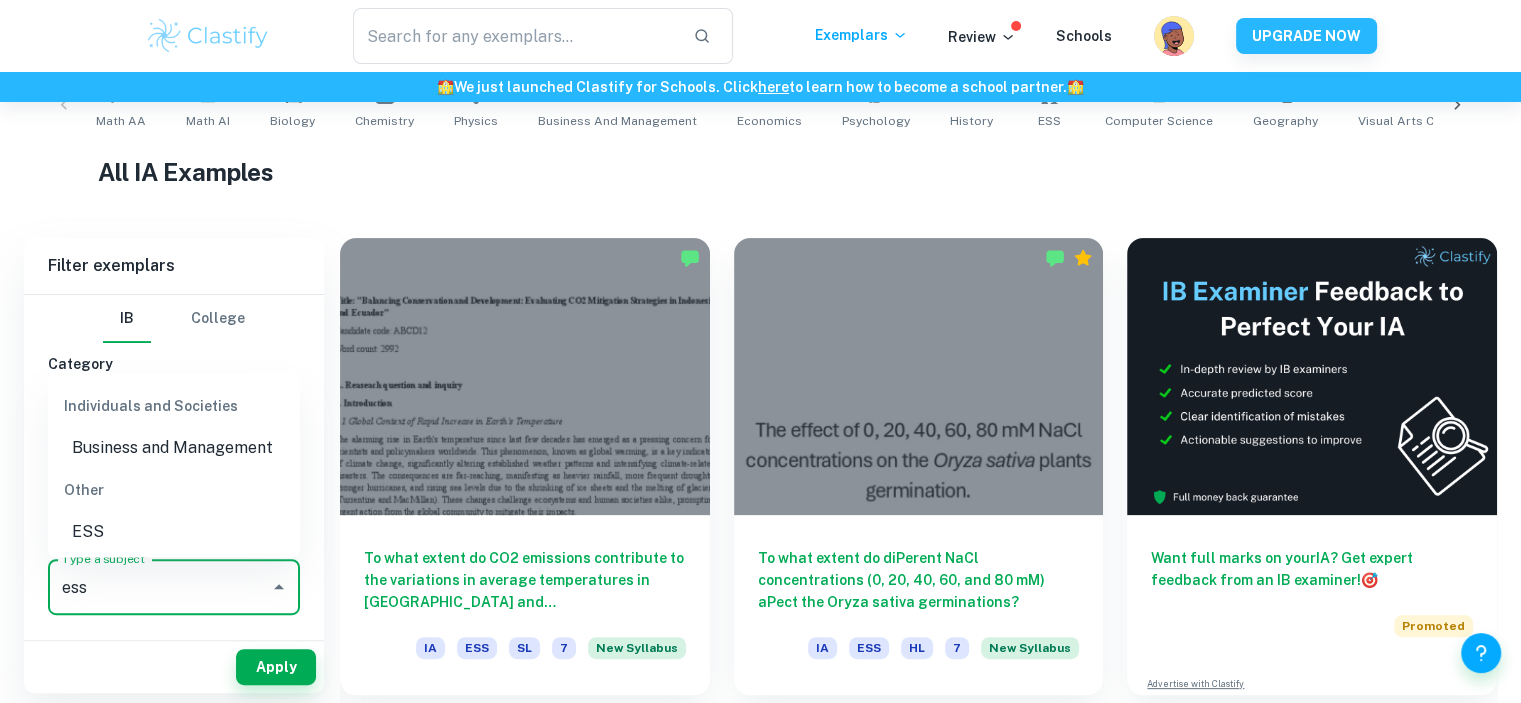 click on "ESS" at bounding box center [174, 531] 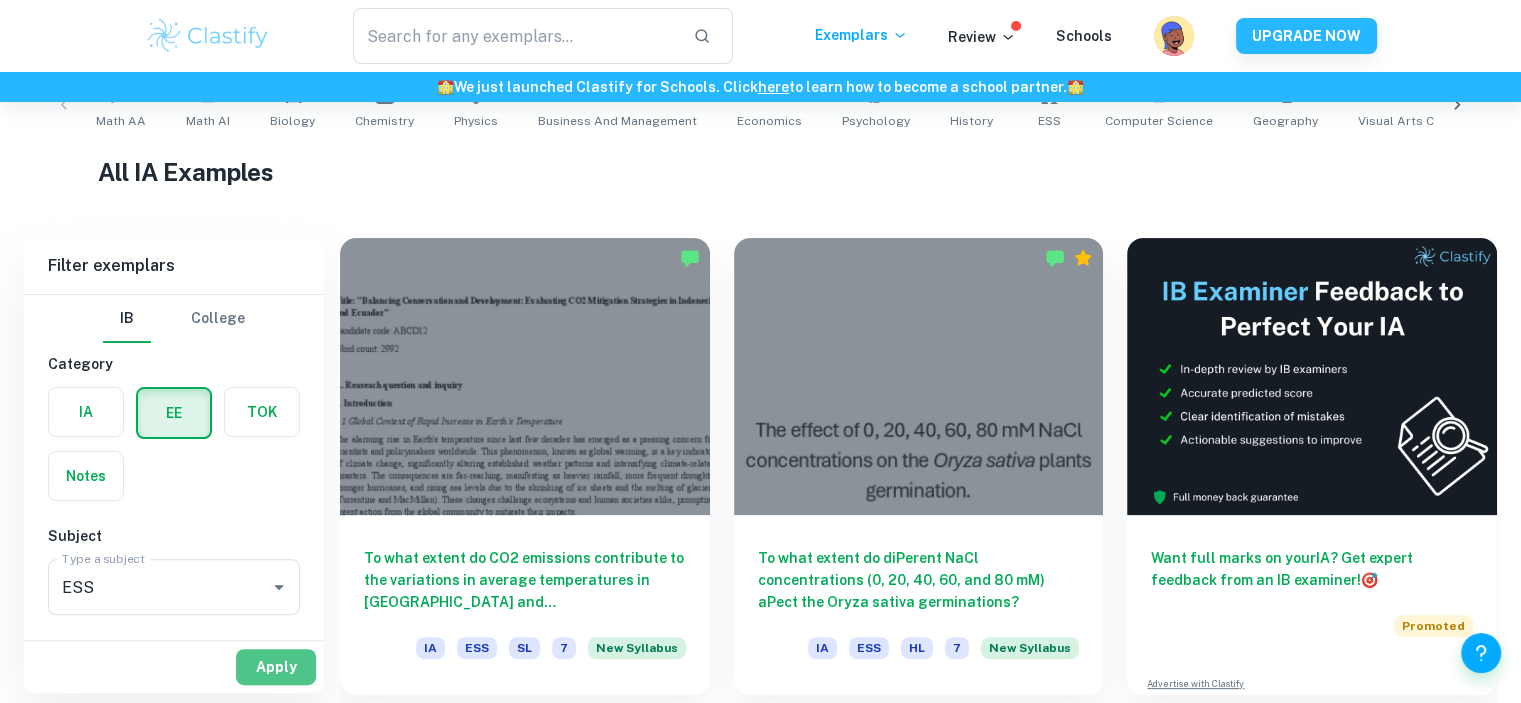 click on "Apply" at bounding box center [276, 667] 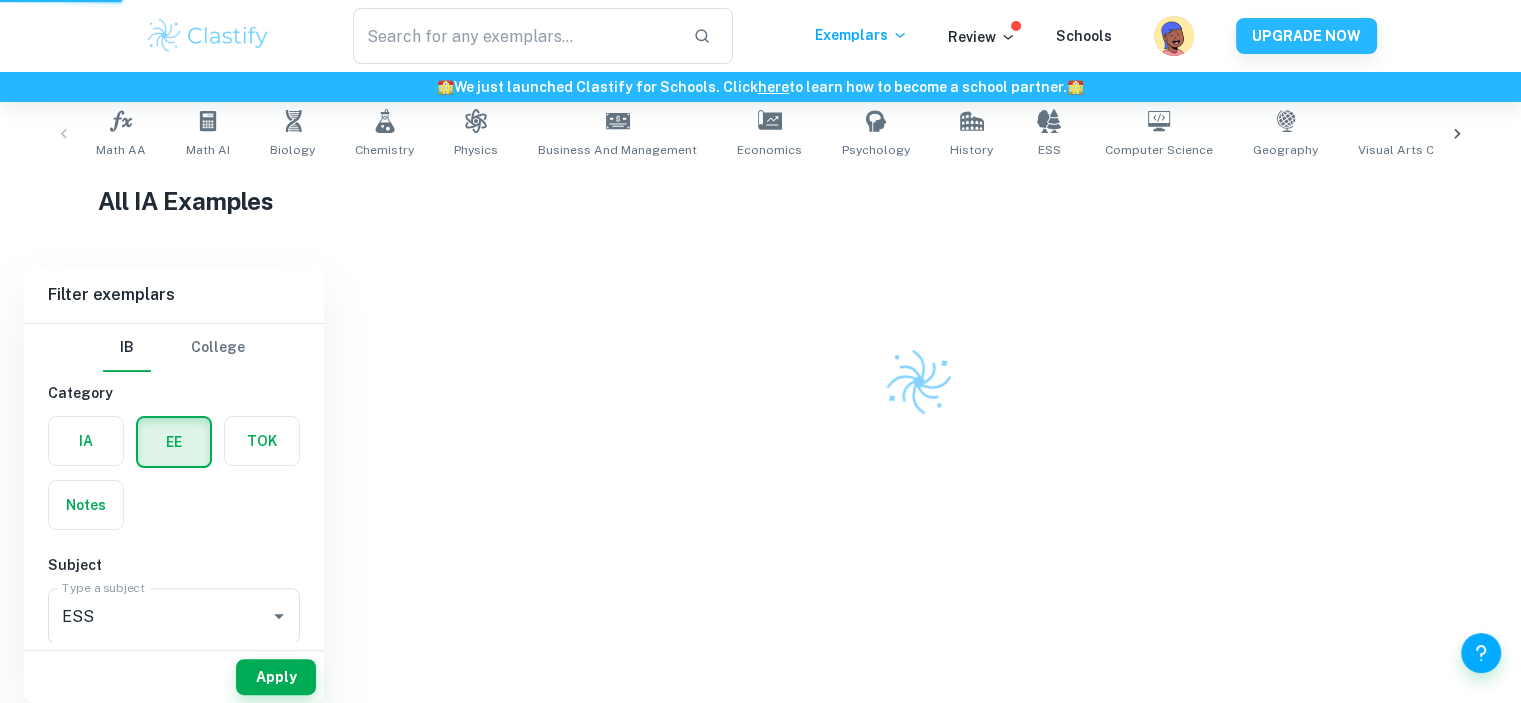 scroll, scrollTop: 397, scrollLeft: 0, axis: vertical 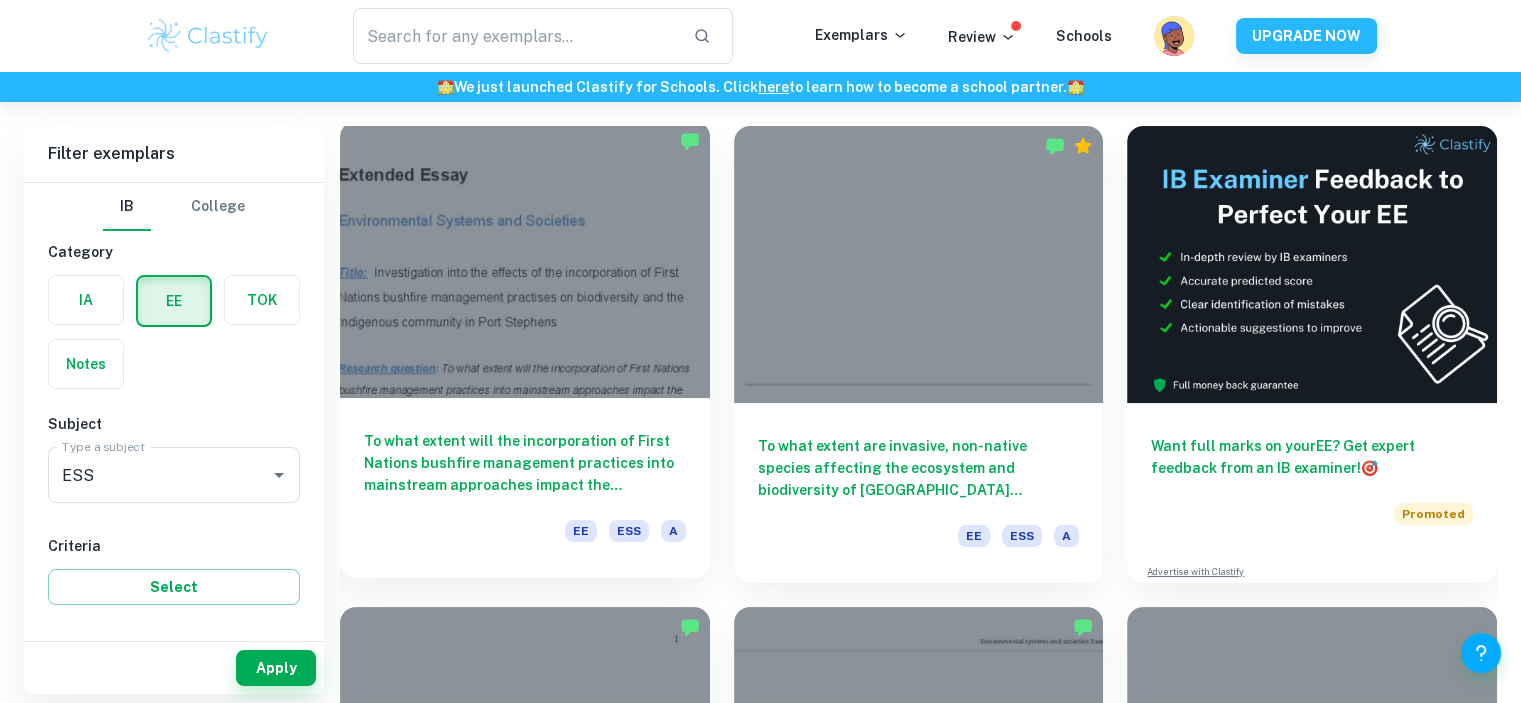 click on "To what extent will the incorporation of First Nations bushfire management practices into mainstream approaches impact the biodiversity and the [DEMOGRAPHIC_DATA] community in [GEOGRAPHIC_DATA][PERSON_NAME], [GEOGRAPHIC_DATA]?" at bounding box center [525, 463] 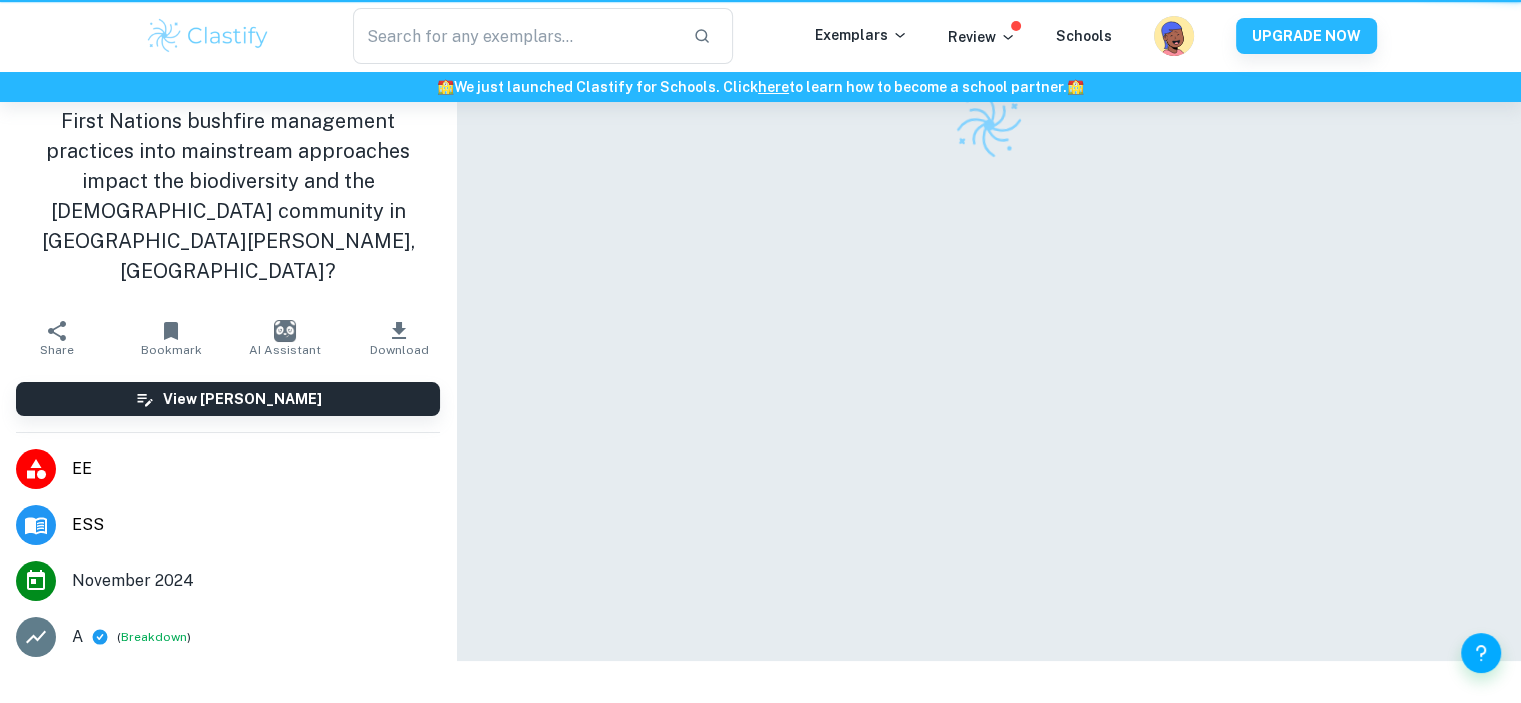 scroll, scrollTop: 0, scrollLeft: 0, axis: both 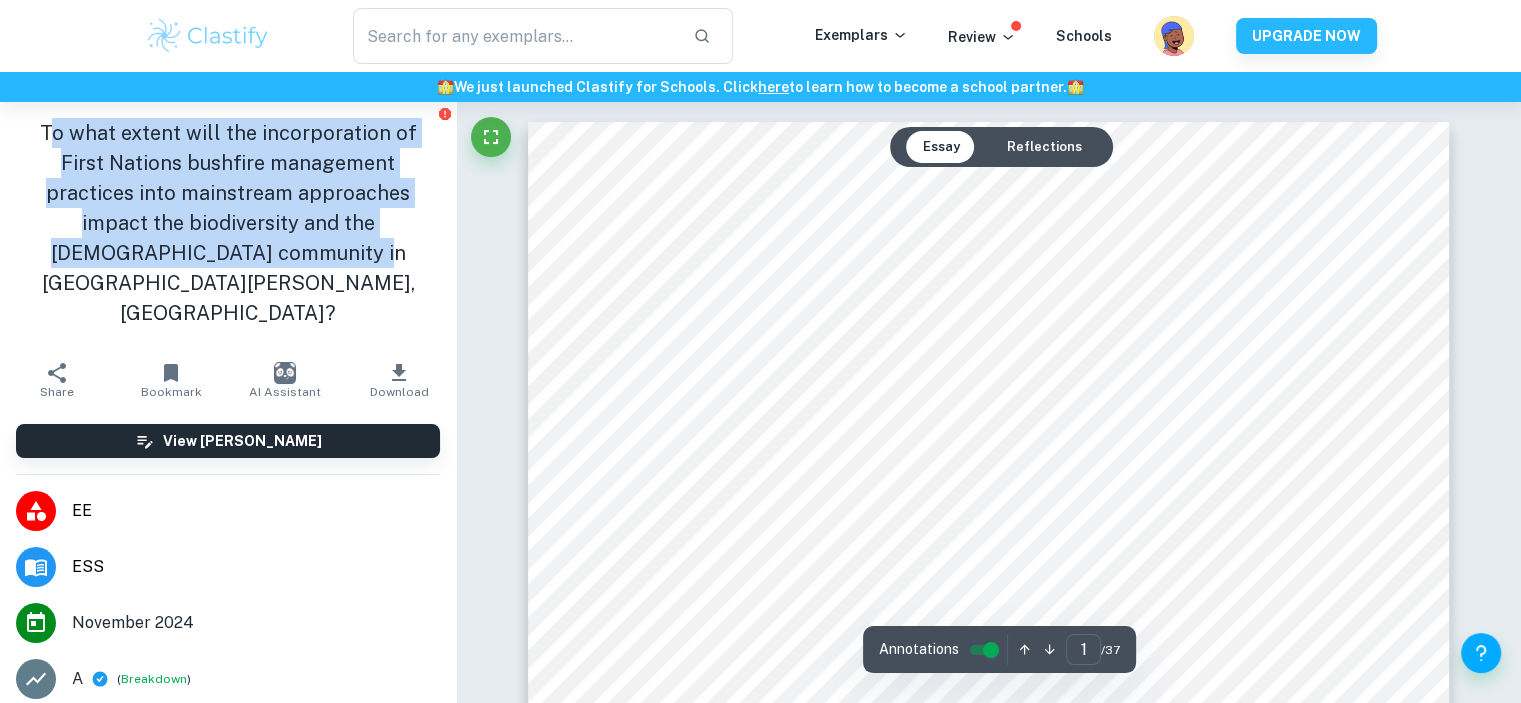 drag, startPoint x: 32, startPoint y: 130, endPoint x: 172, endPoint y: 253, distance: 186.35718 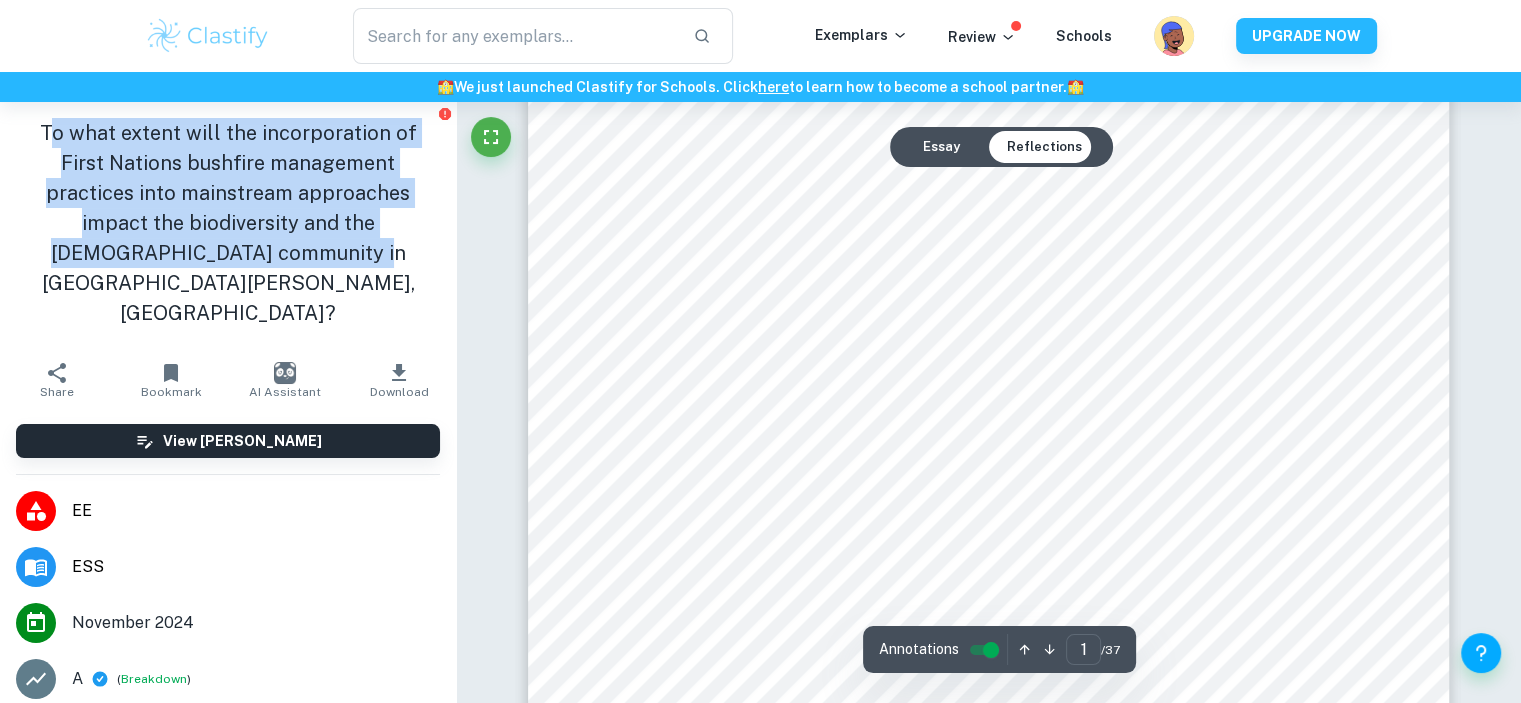 scroll, scrollTop: 640, scrollLeft: 0, axis: vertical 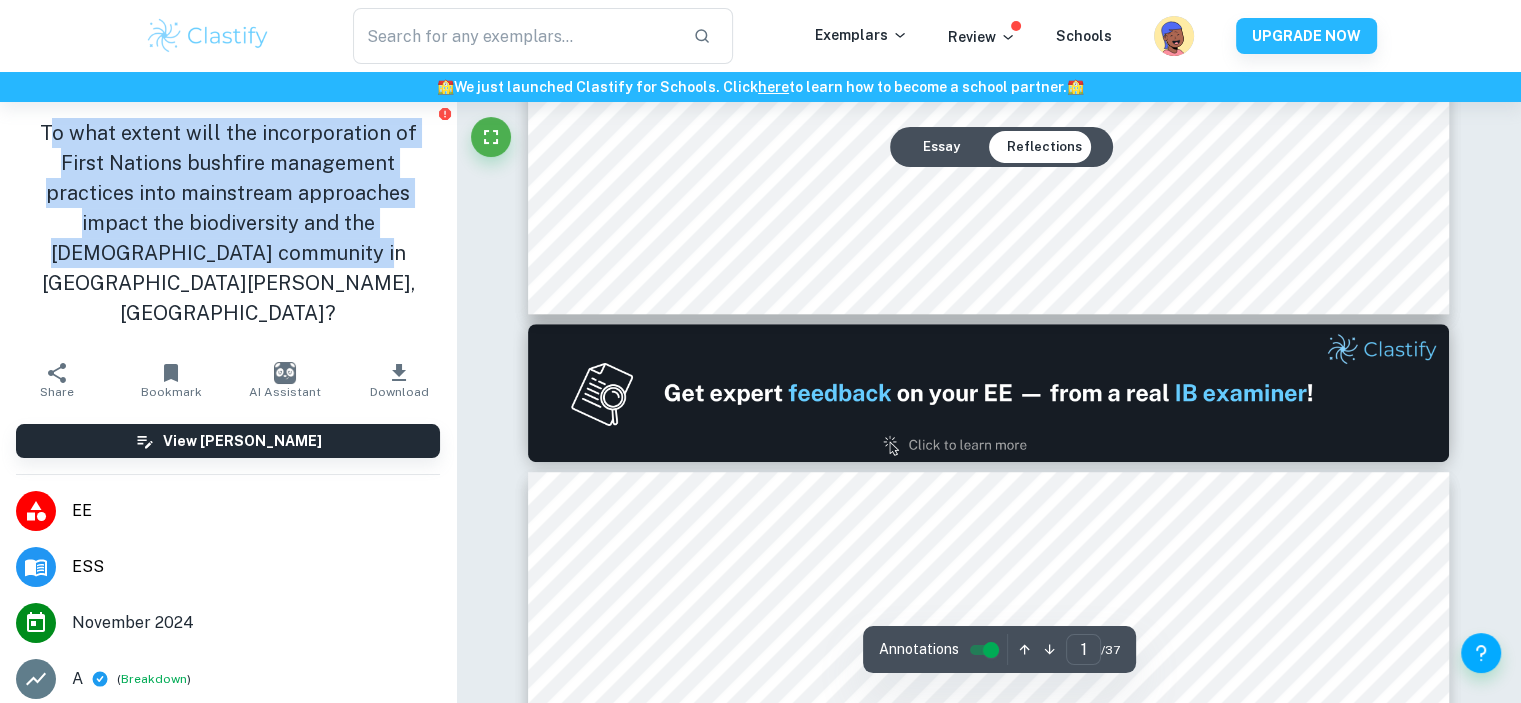 type on "2" 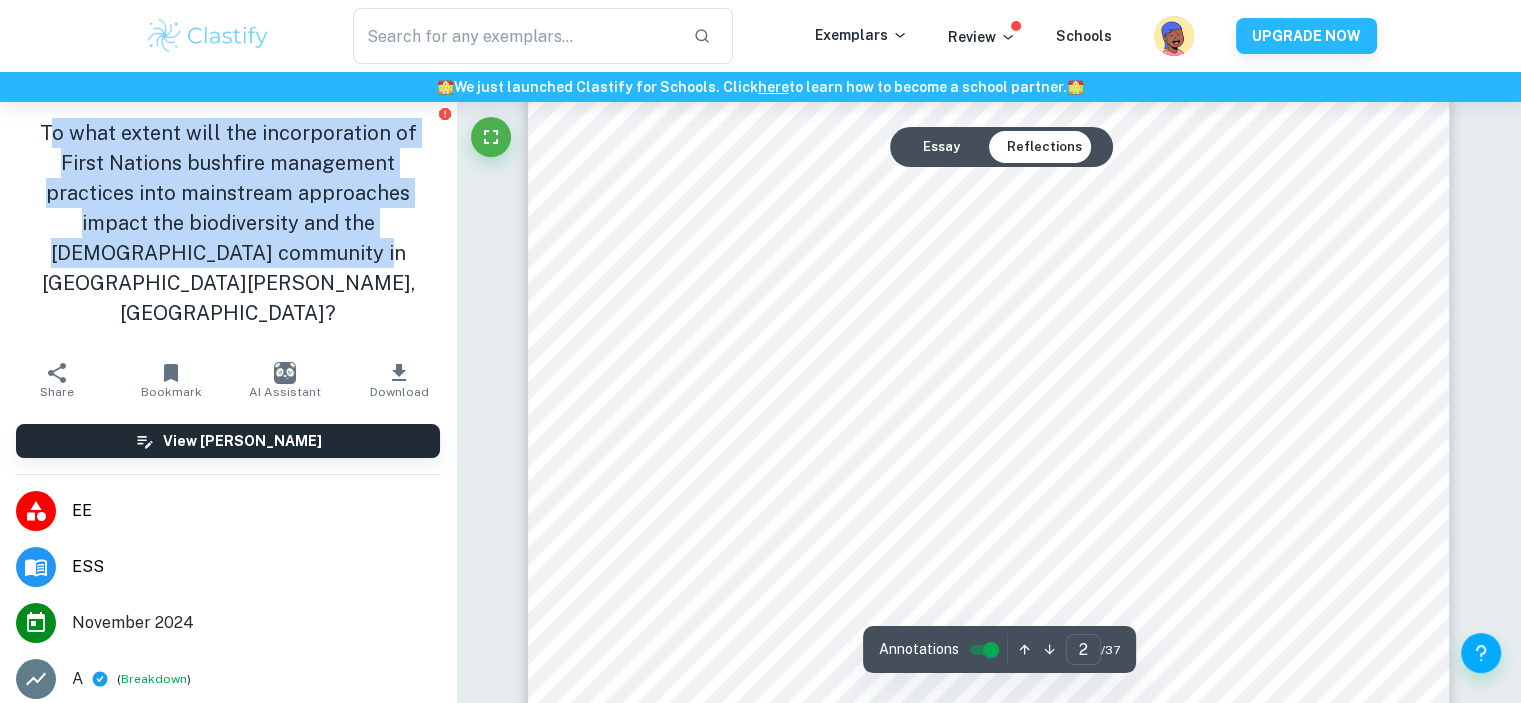 scroll, scrollTop: 2058, scrollLeft: 0, axis: vertical 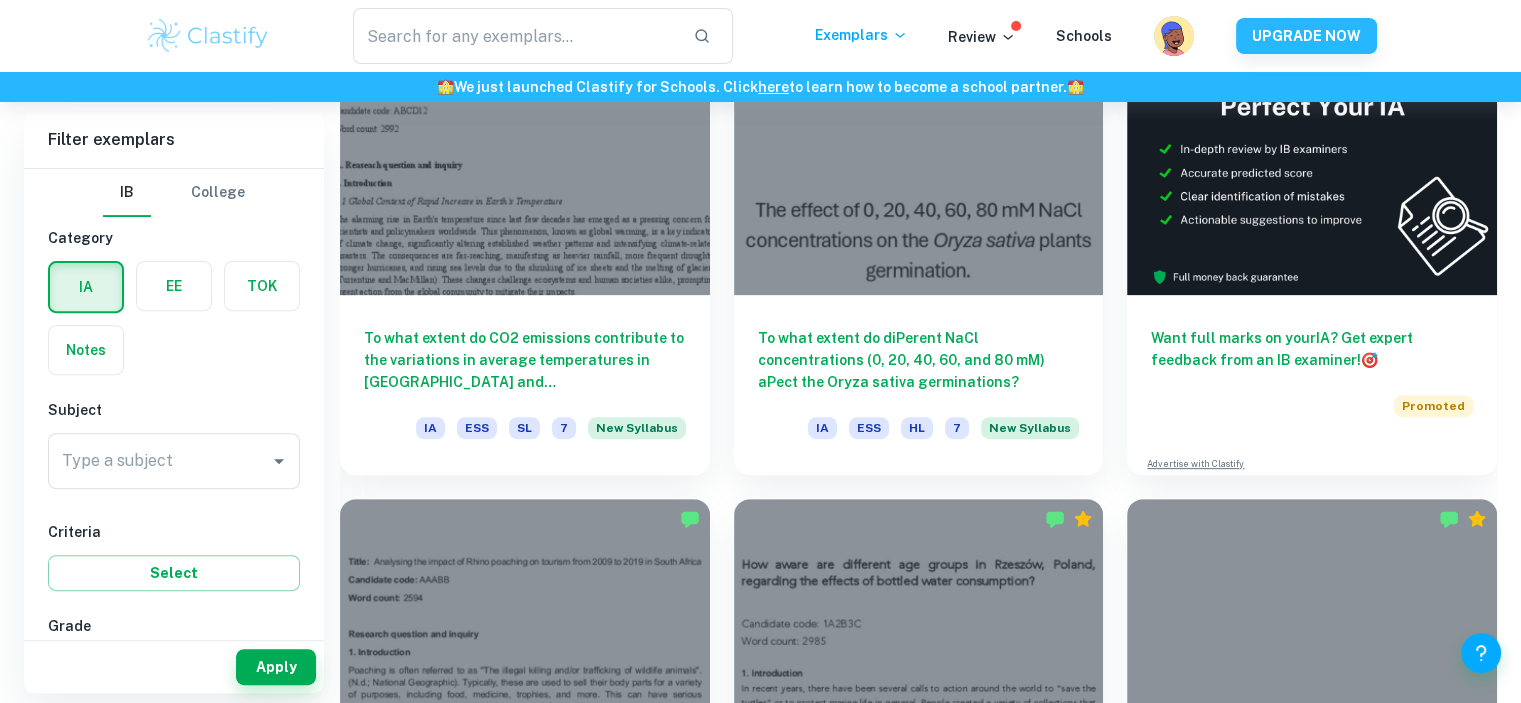 click at bounding box center (174, 286) 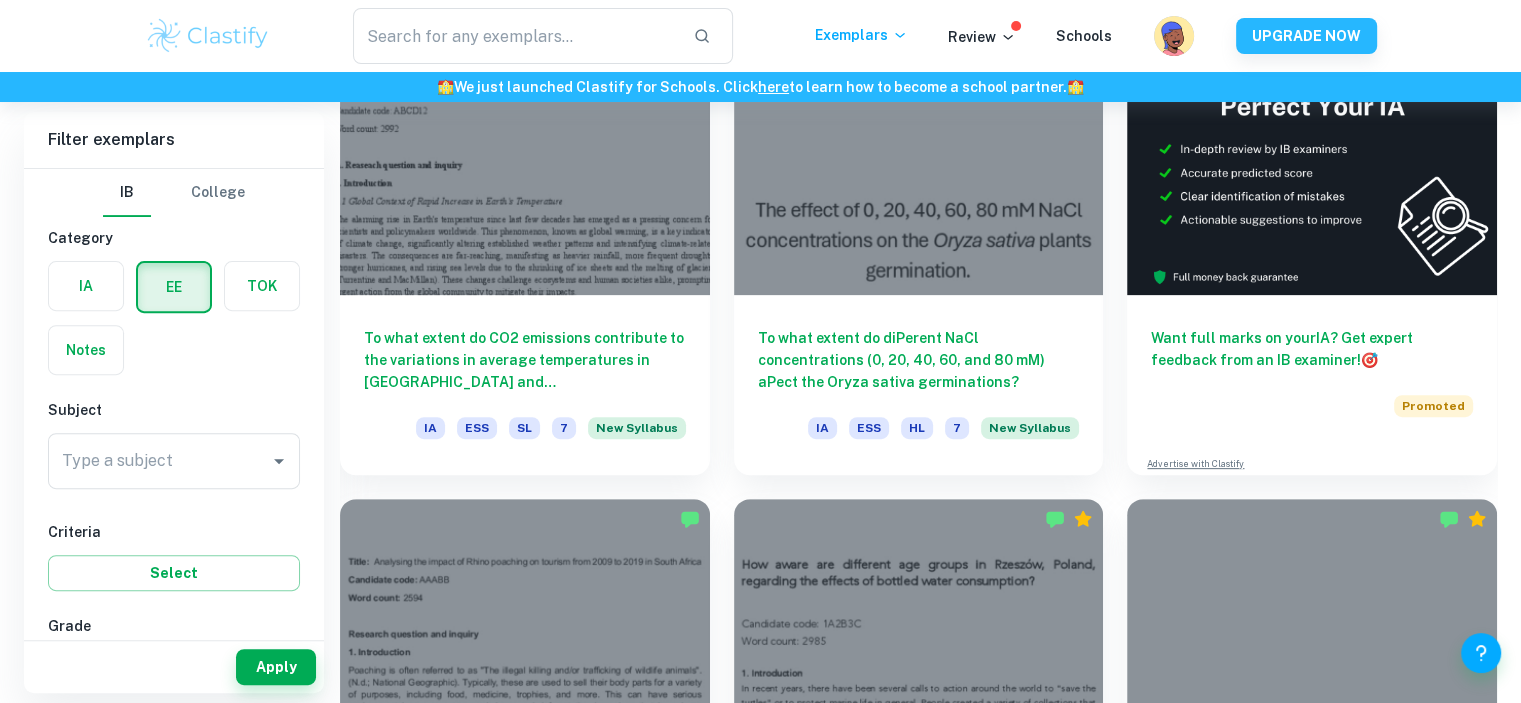 click on "Type a subject Type a subject" at bounding box center [174, 465] 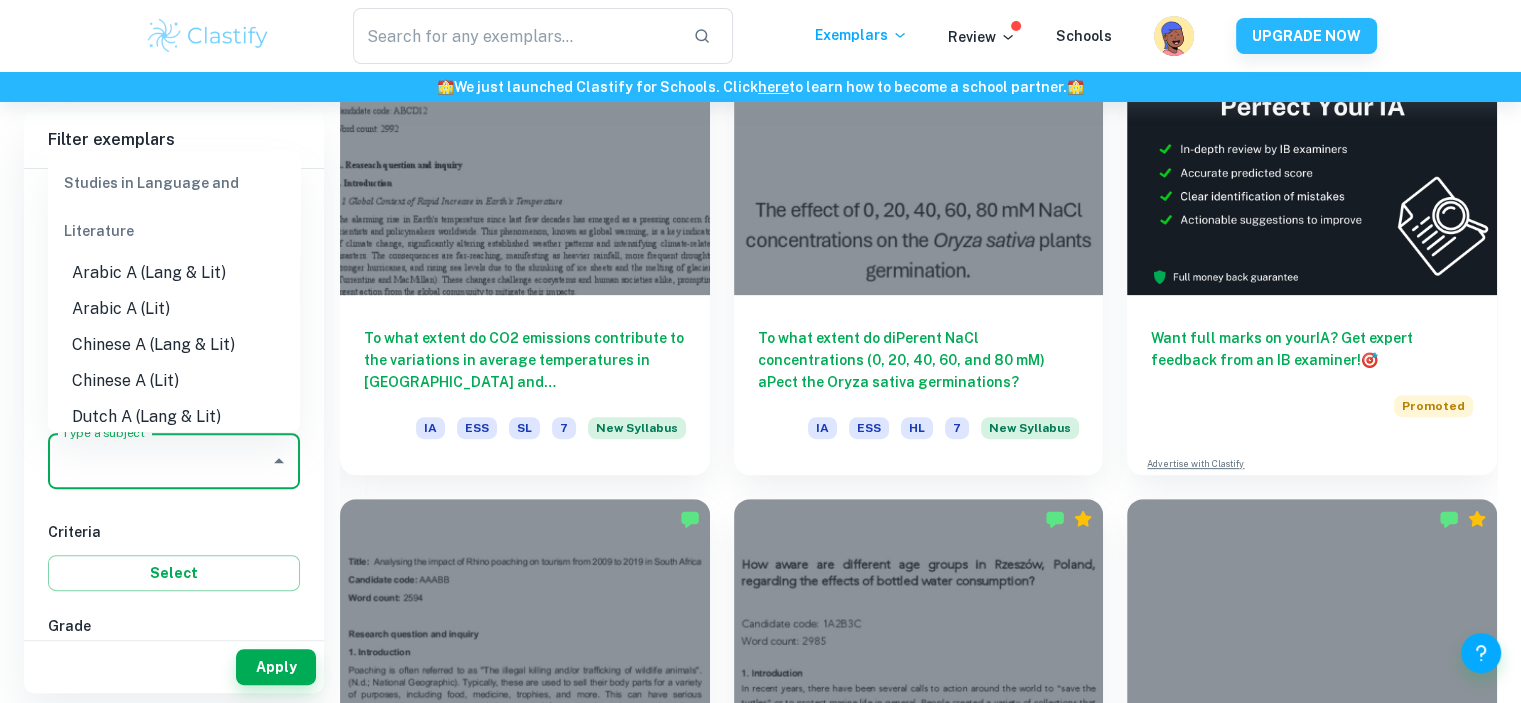 click on "Type a subject" at bounding box center (159, 461) 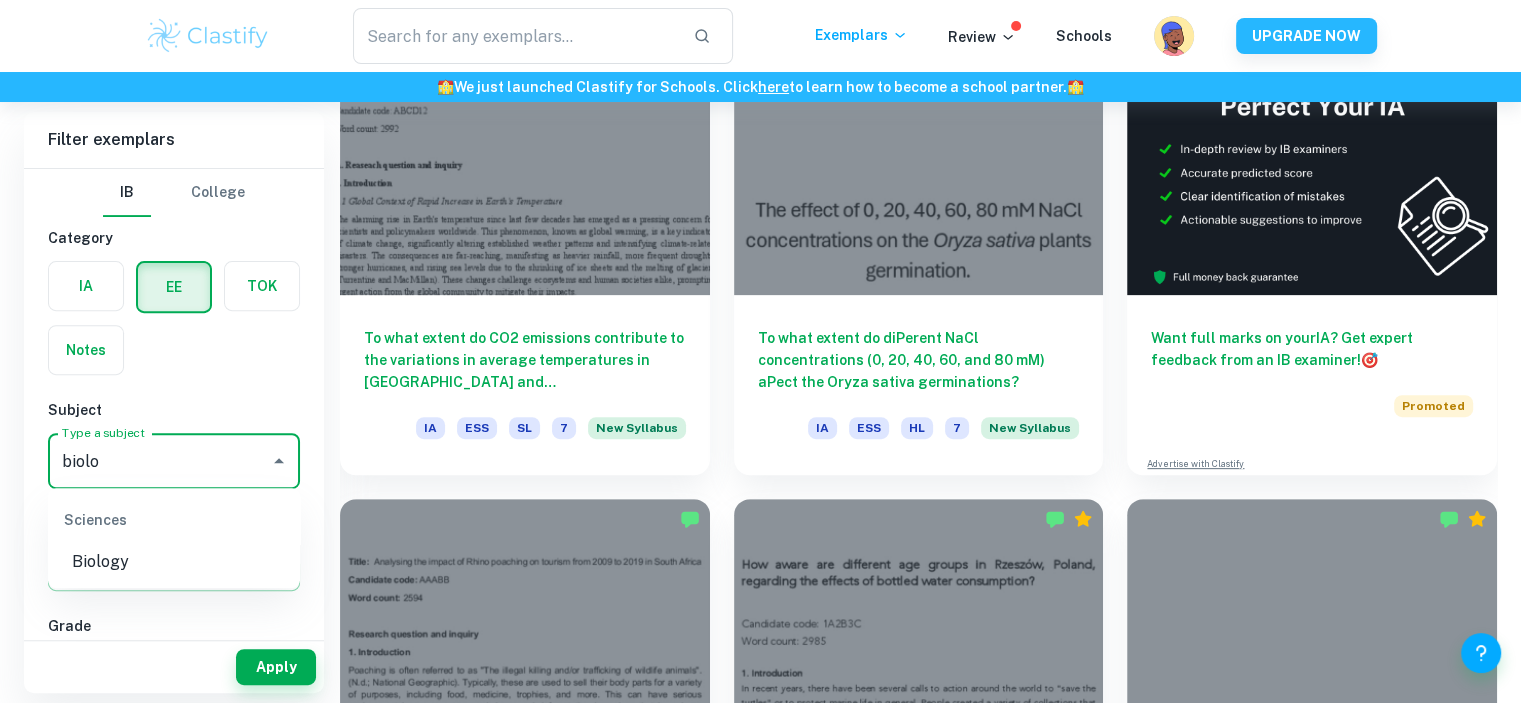 click on "Biology" at bounding box center (174, 562) 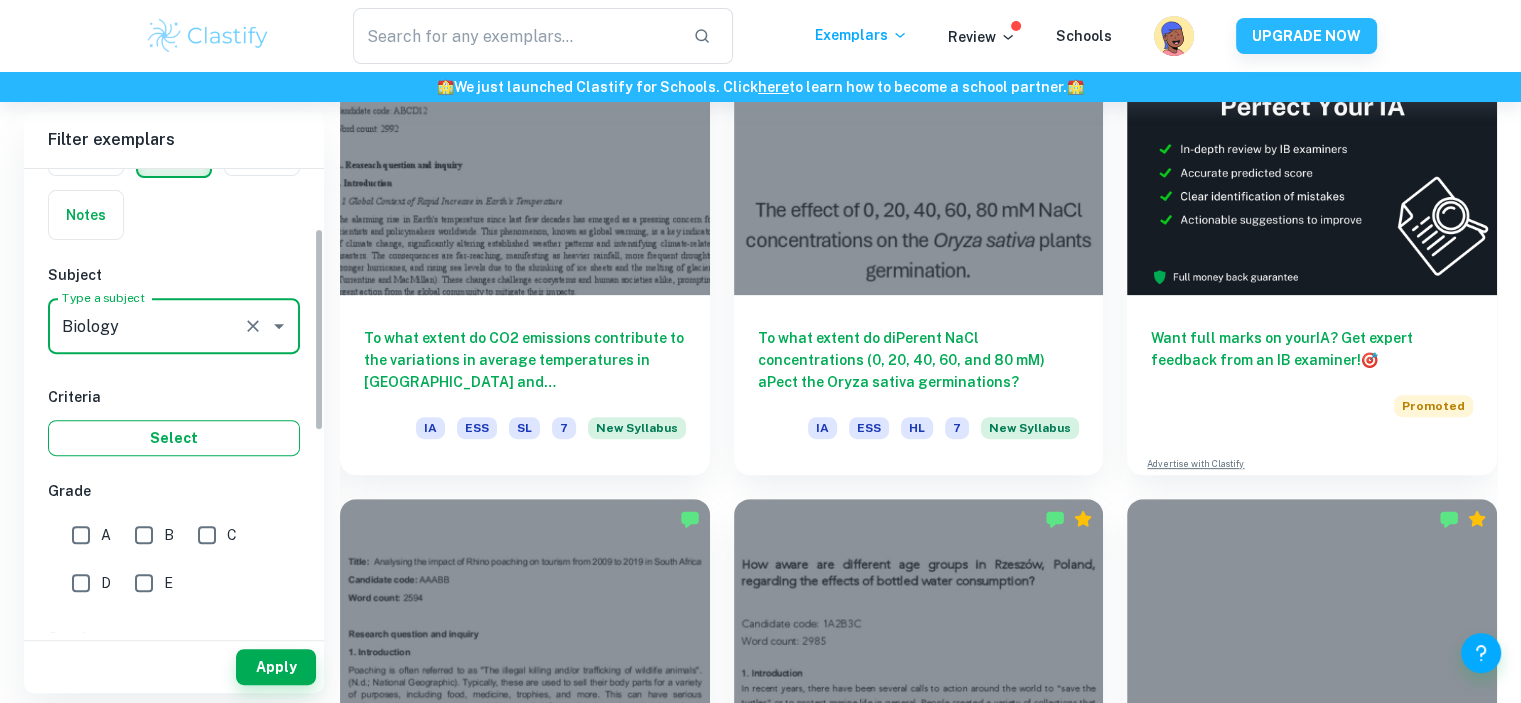 scroll, scrollTop: 136, scrollLeft: 0, axis: vertical 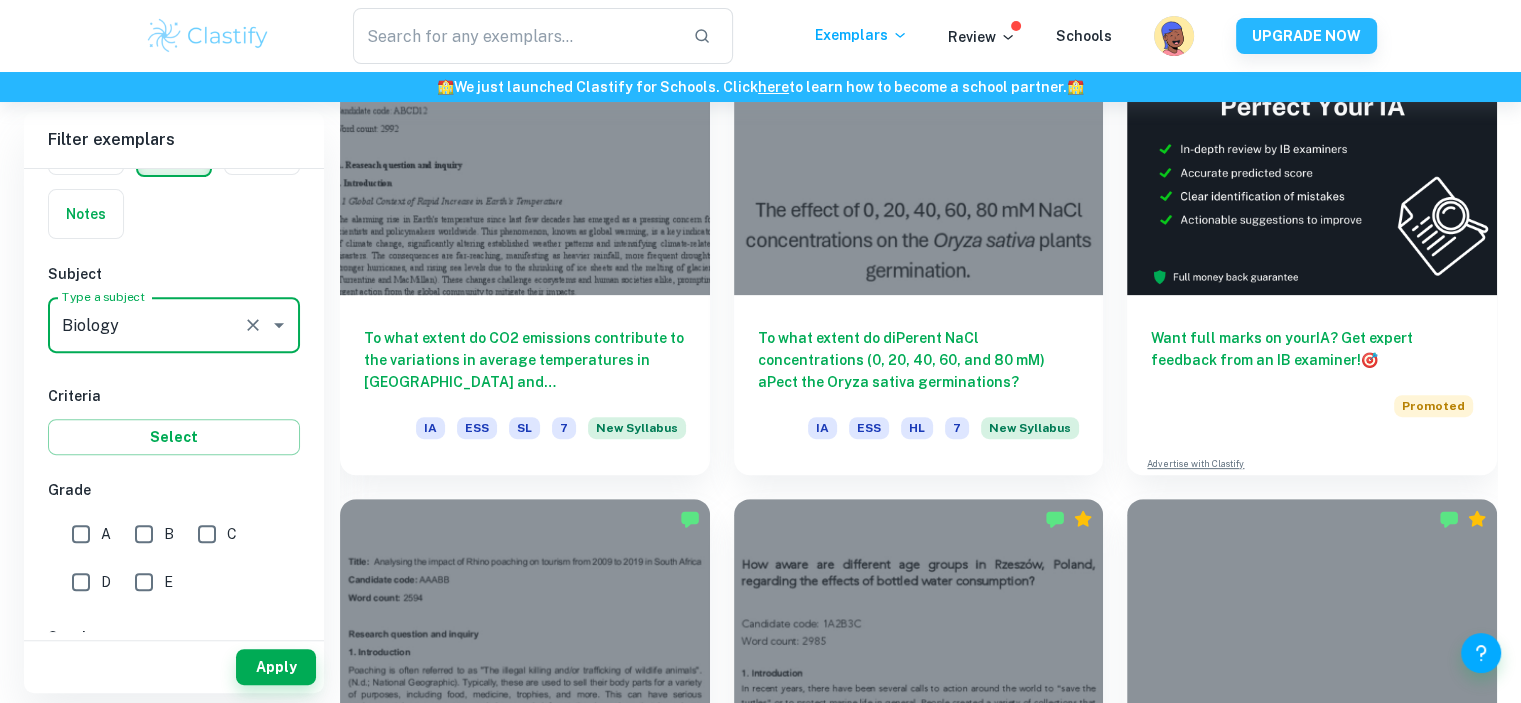type on "Biology" 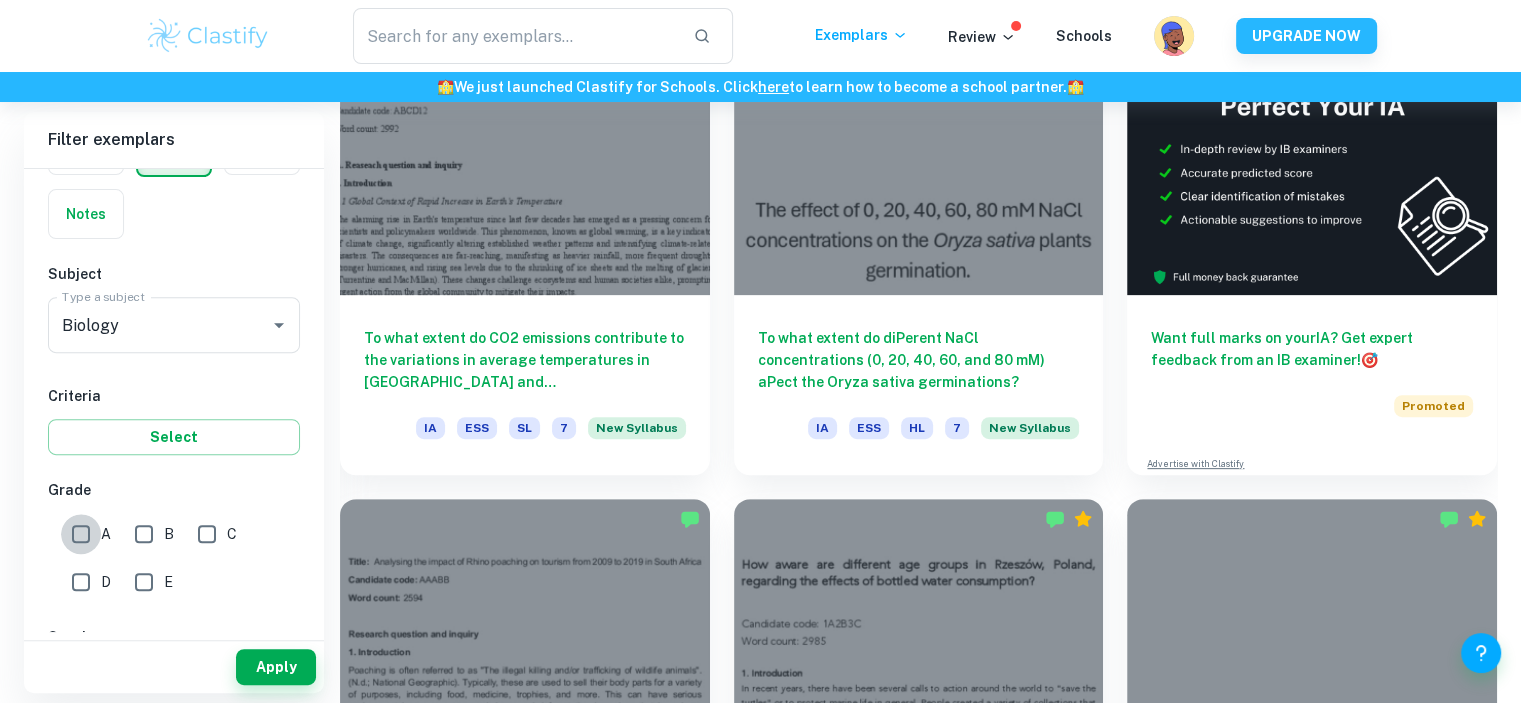 click on "A" at bounding box center (81, 534) 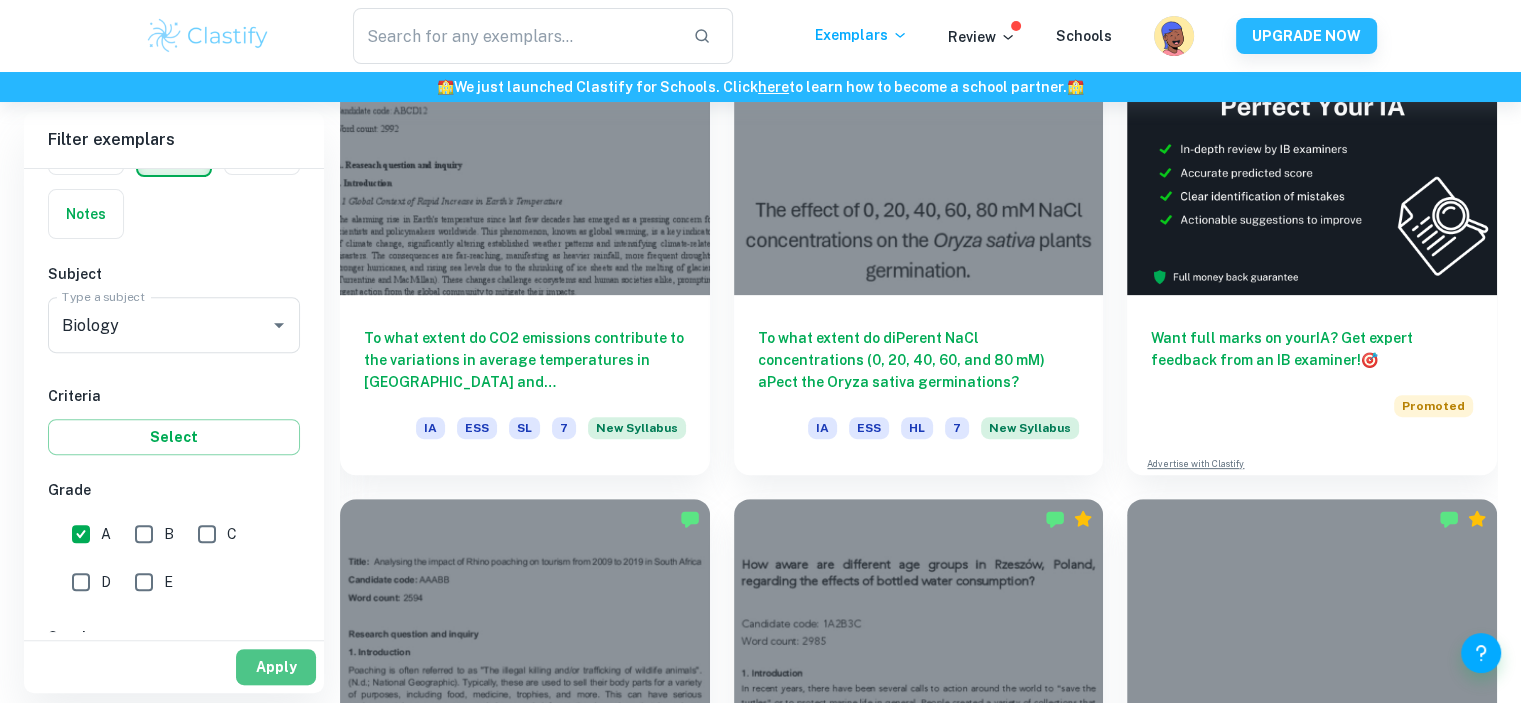 click on "Apply" at bounding box center (276, 667) 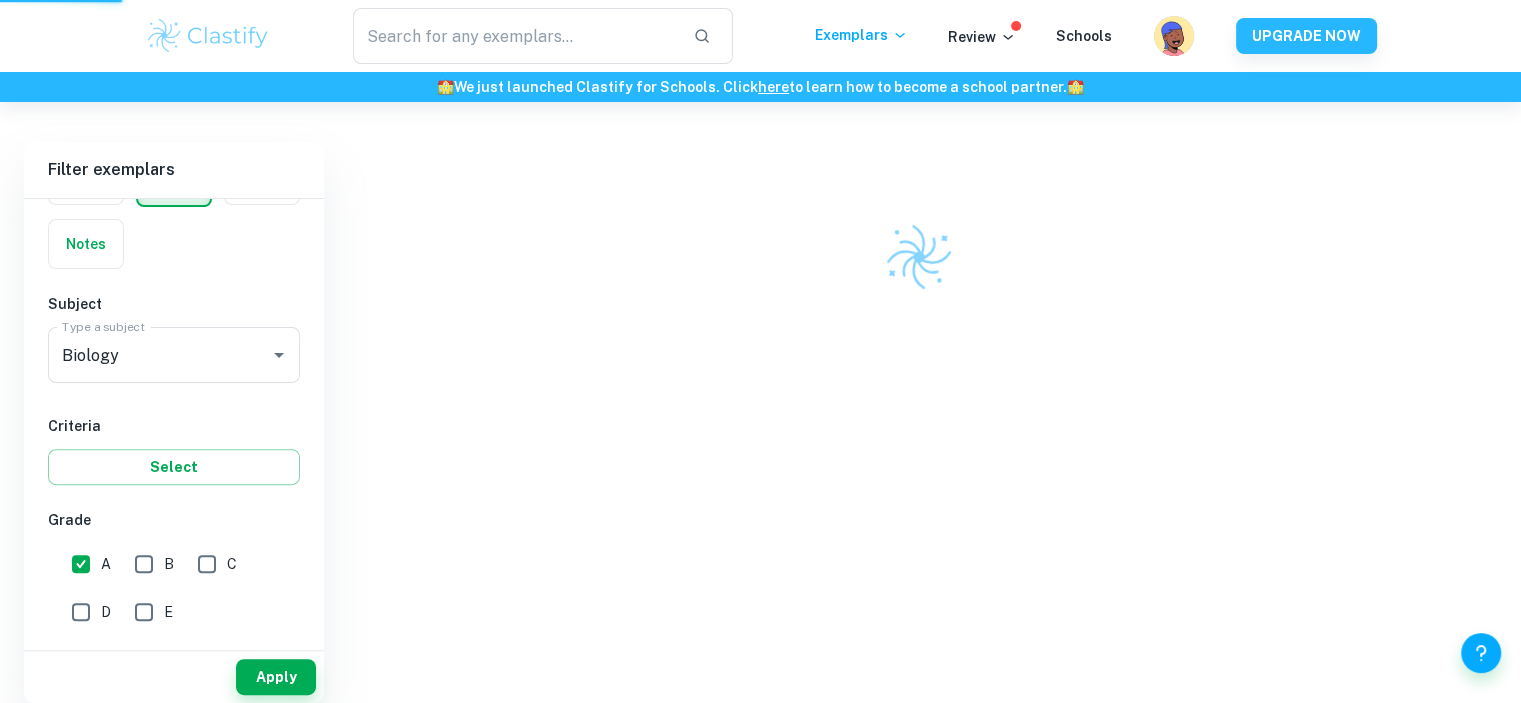 scroll, scrollTop: 523, scrollLeft: 0, axis: vertical 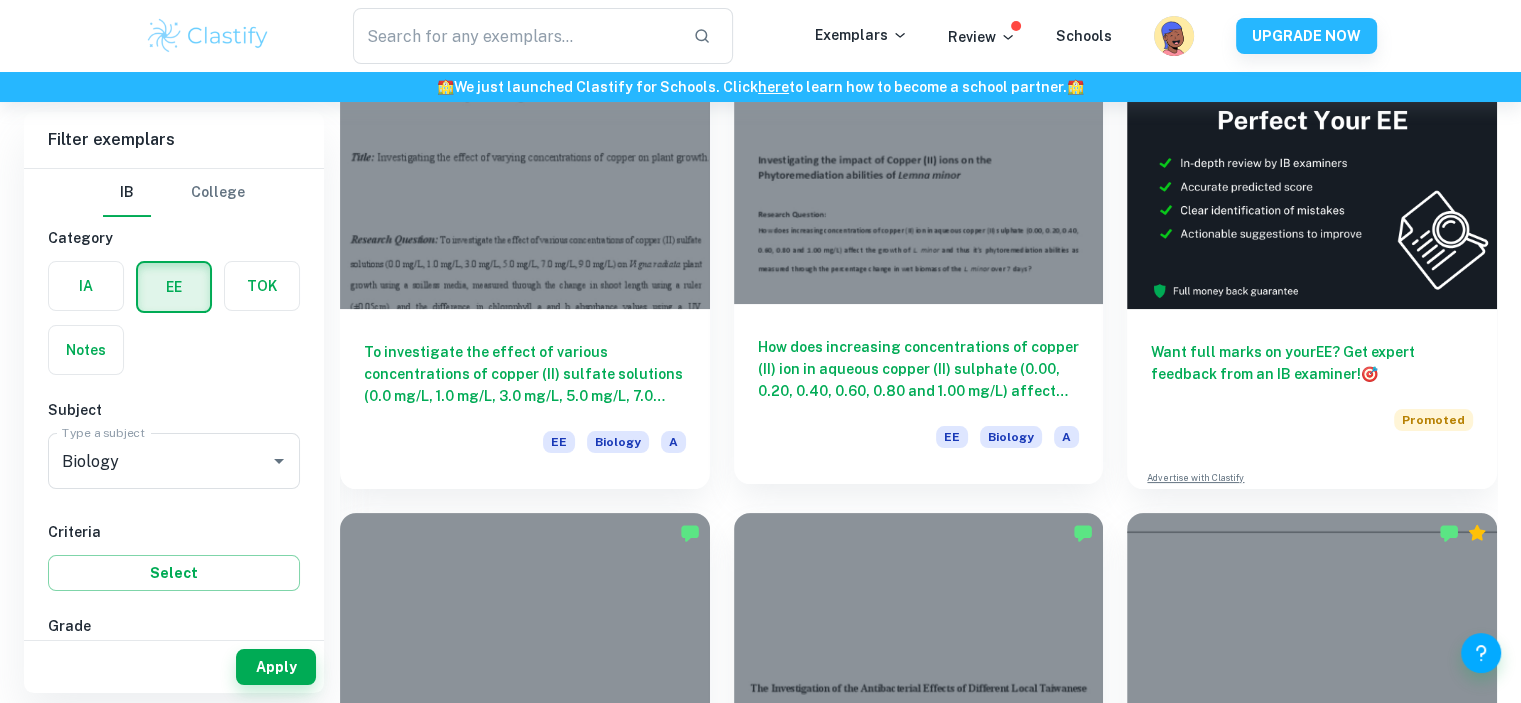 click at bounding box center [919, 165] 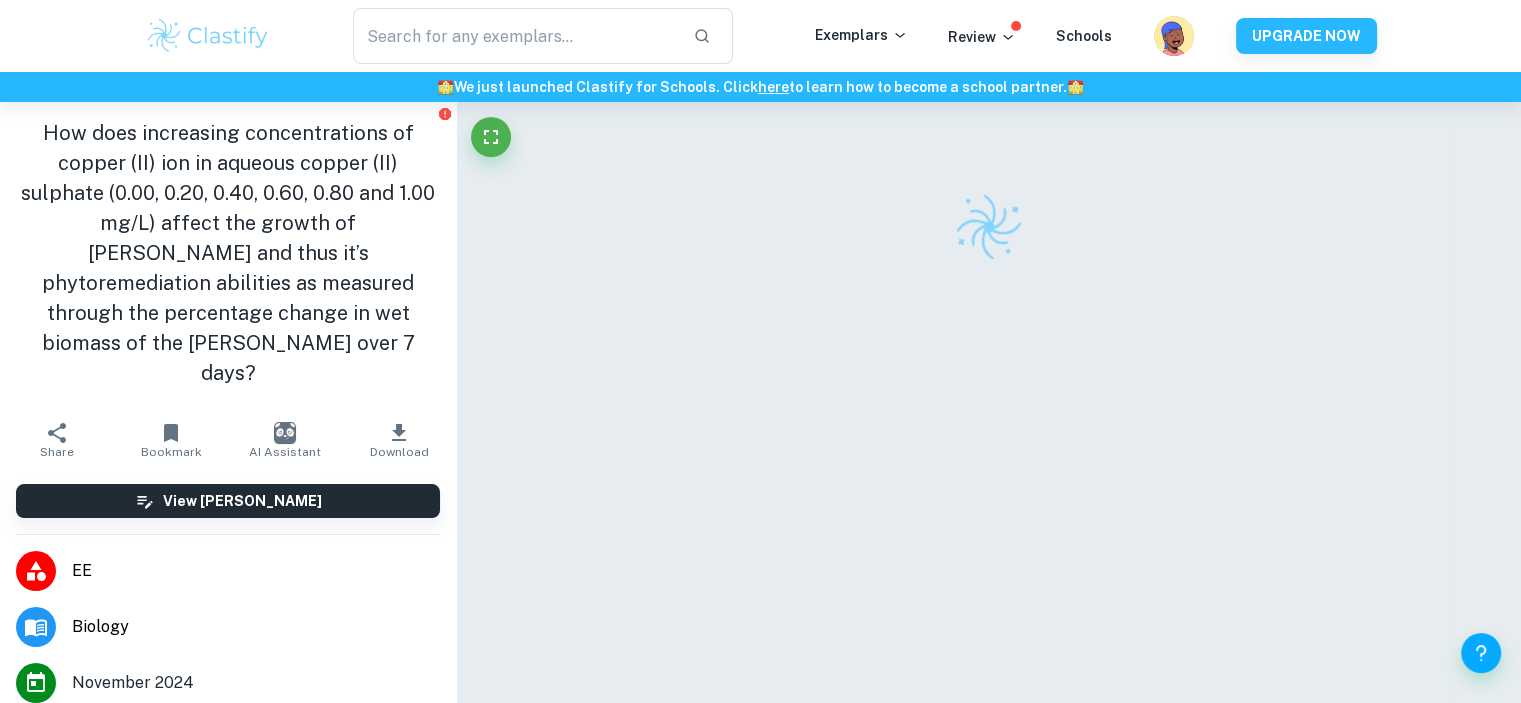 scroll, scrollTop: 44, scrollLeft: 0, axis: vertical 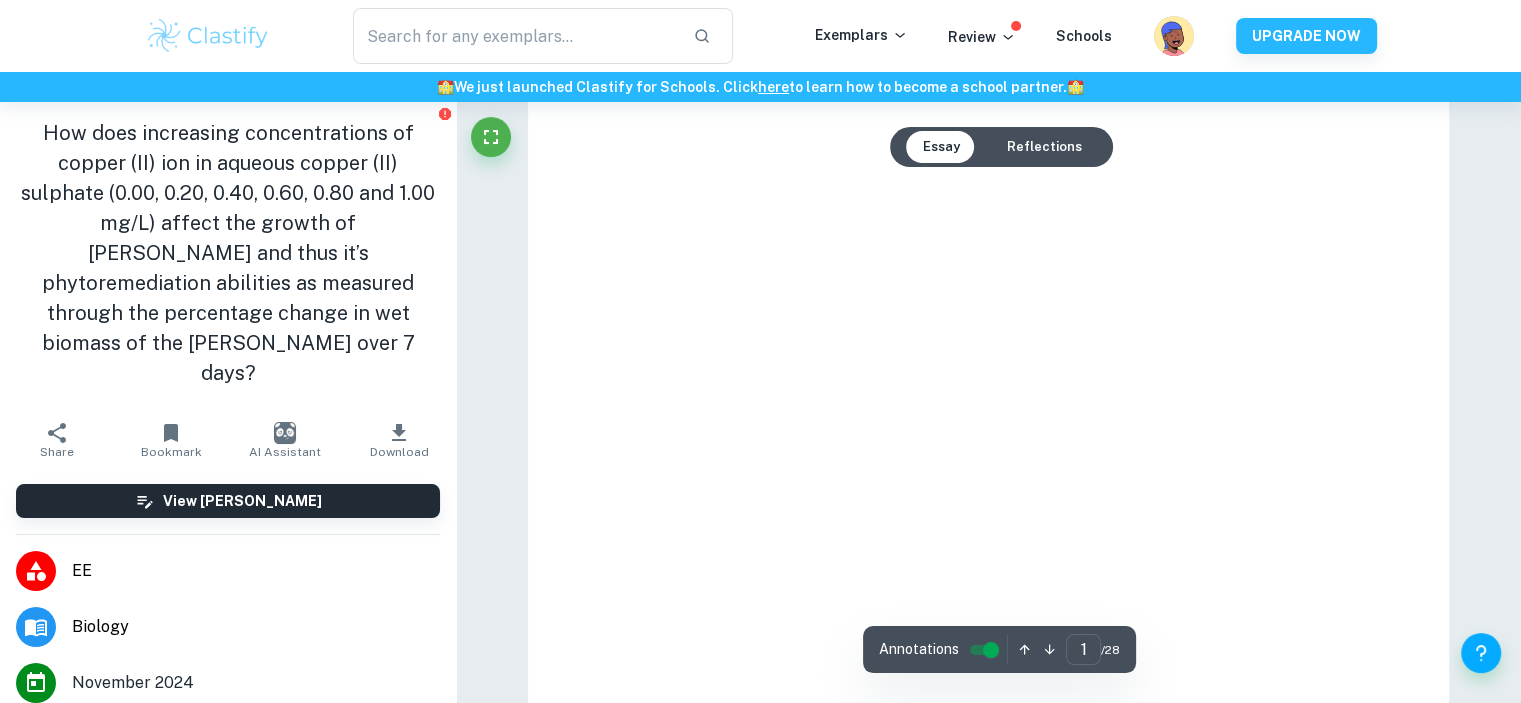 click at bounding box center (989, 674) 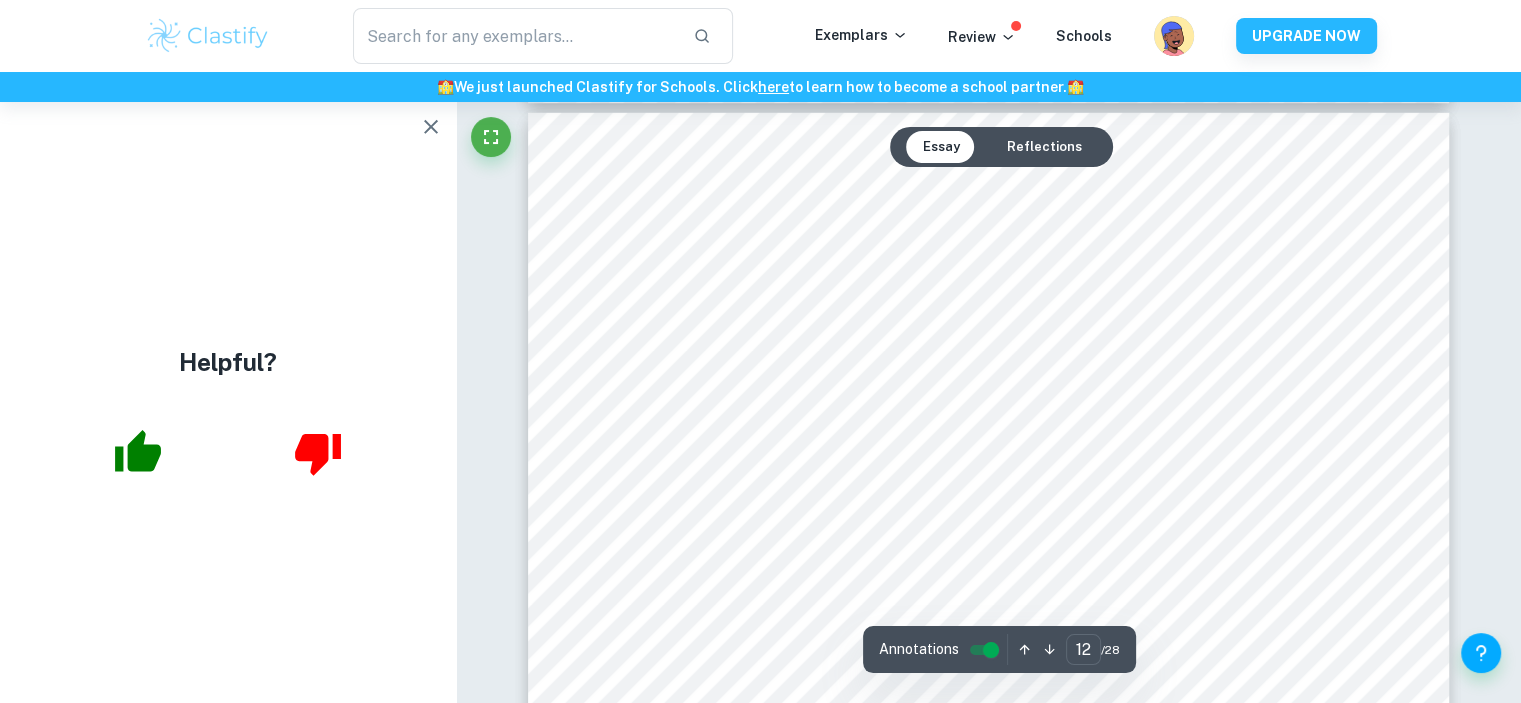 scroll, scrollTop: 13682, scrollLeft: 0, axis: vertical 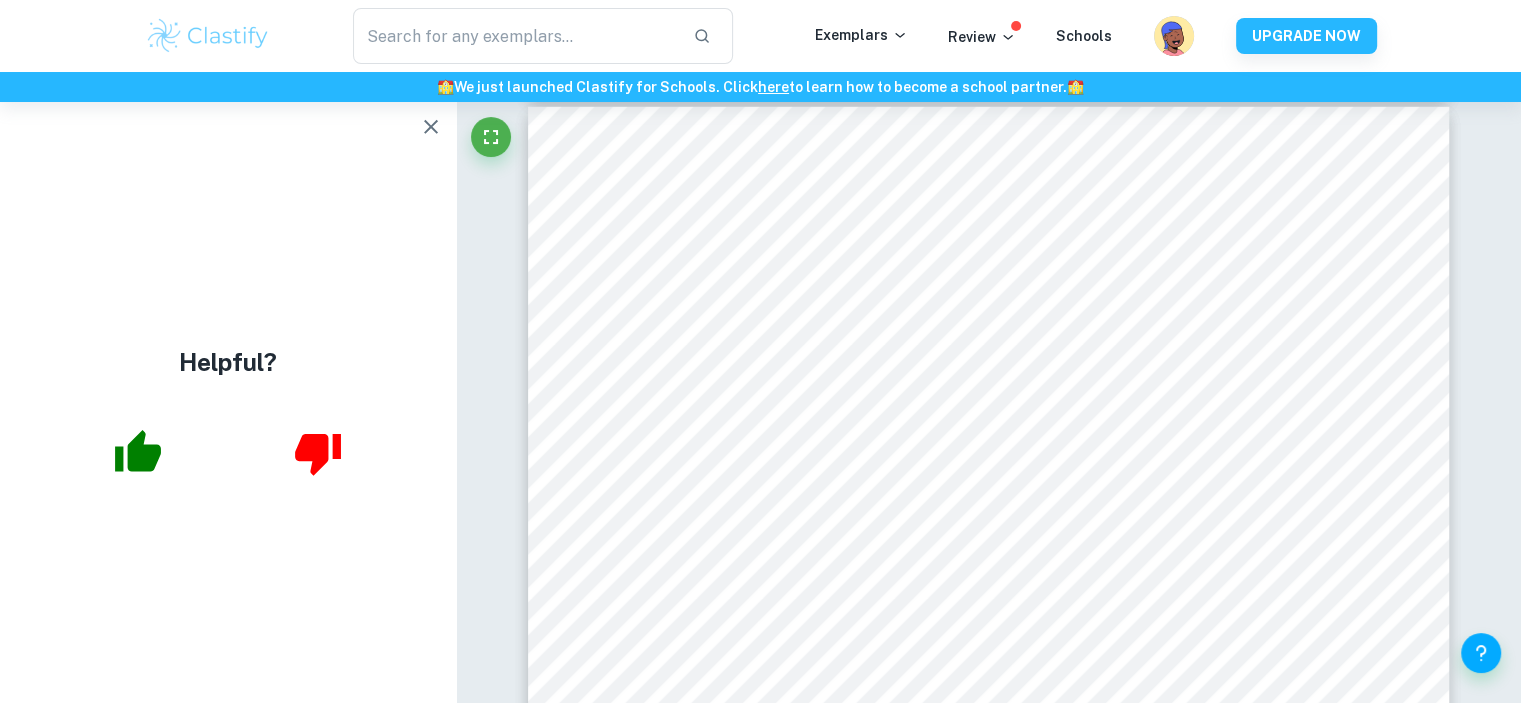 drag, startPoint x: 882, startPoint y: 295, endPoint x: 287, endPoint y: -121, distance: 726.0034 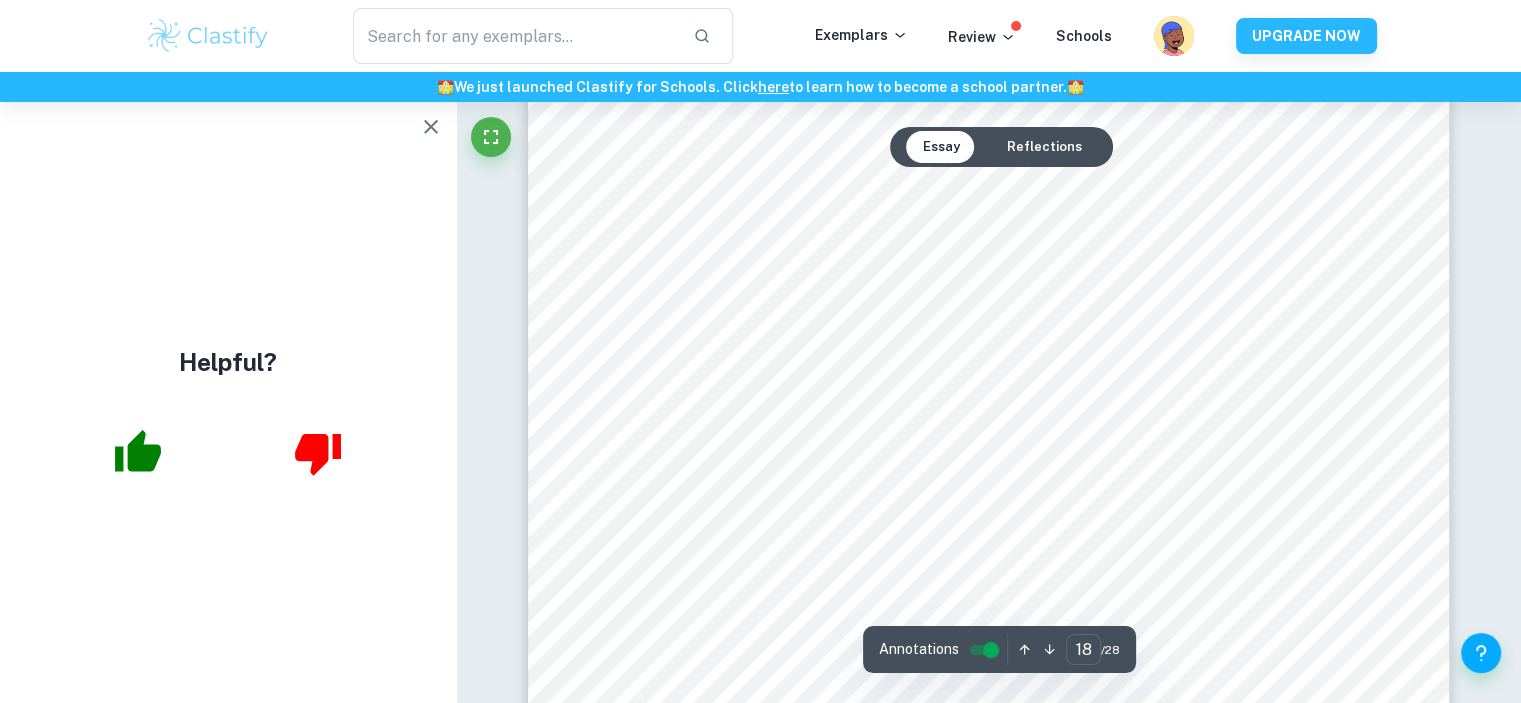 scroll, scrollTop: 21172, scrollLeft: 0, axis: vertical 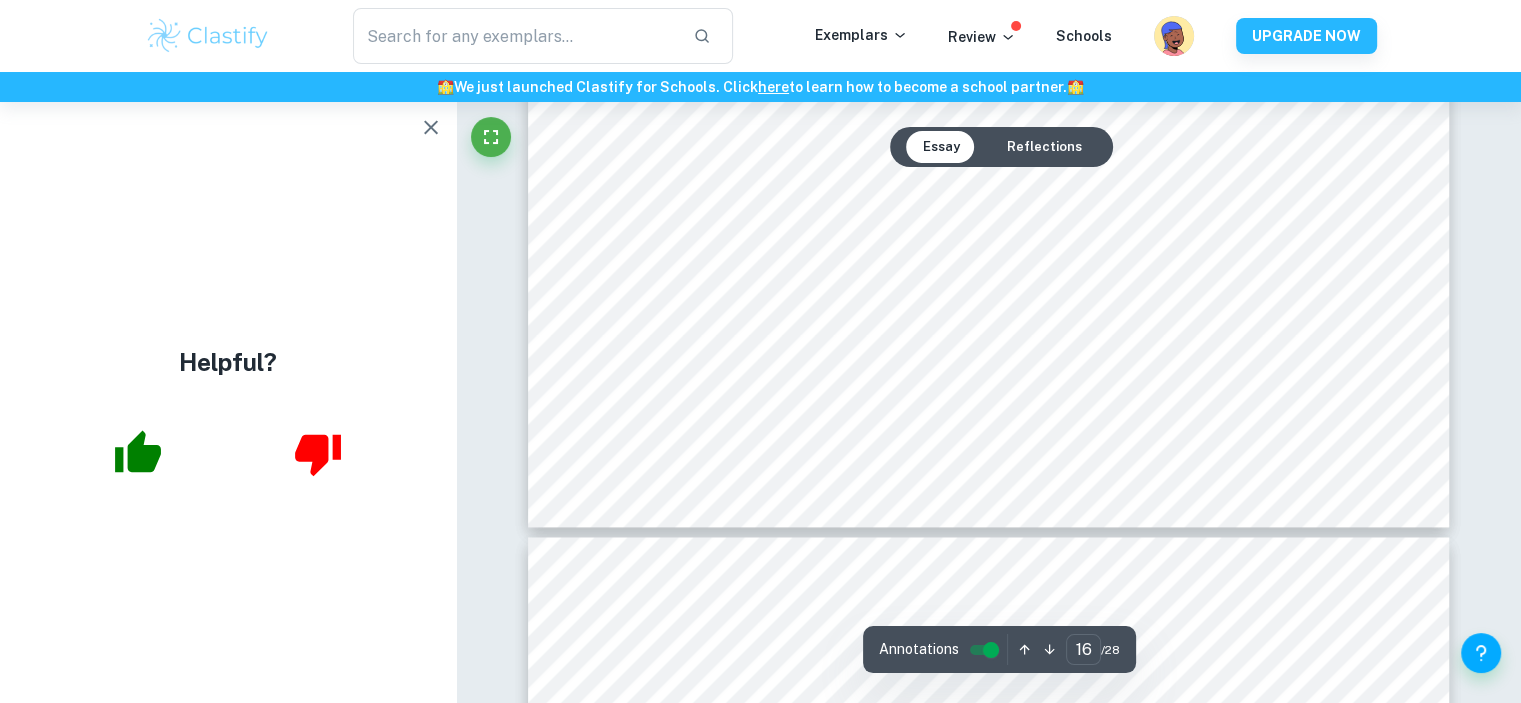 type on "15" 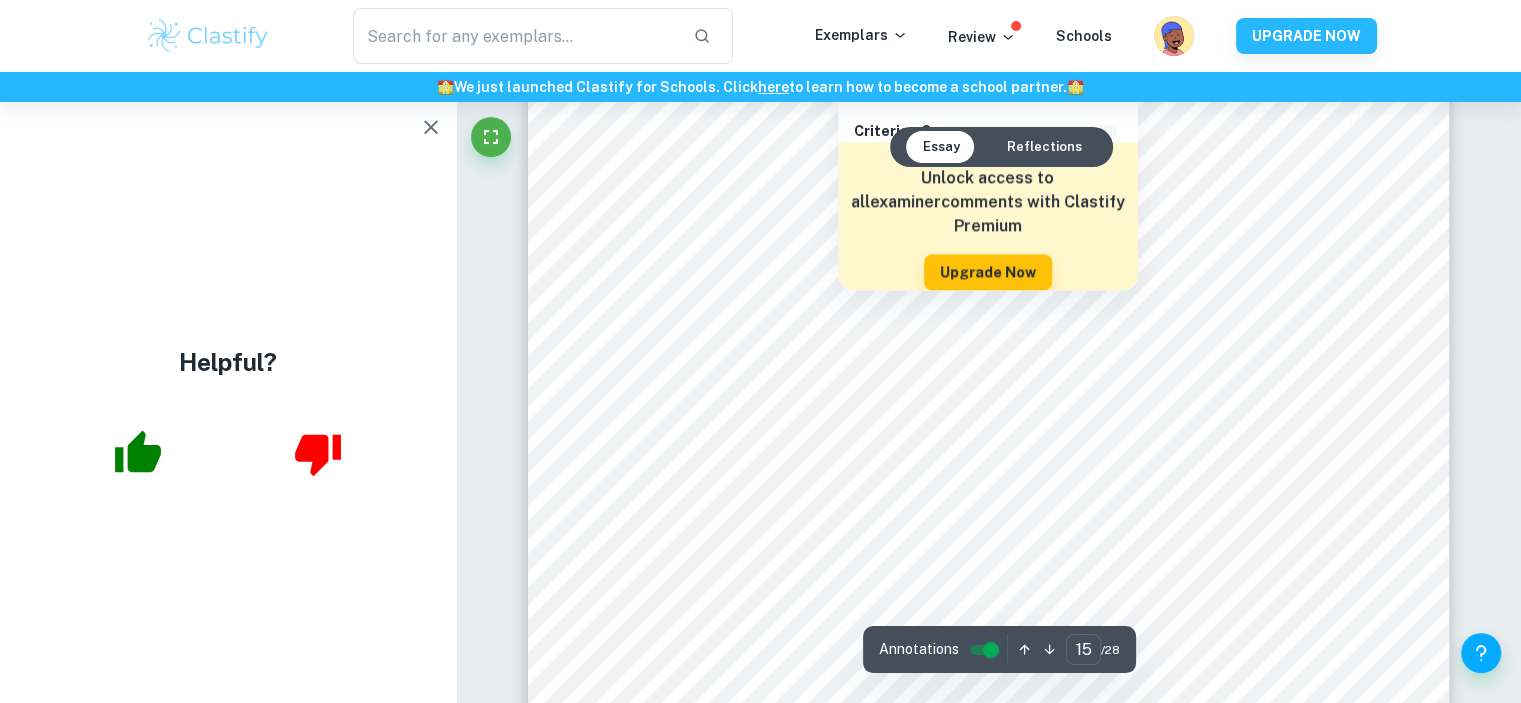 scroll, scrollTop: 17850, scrollLeft: 0, axis: vertical 